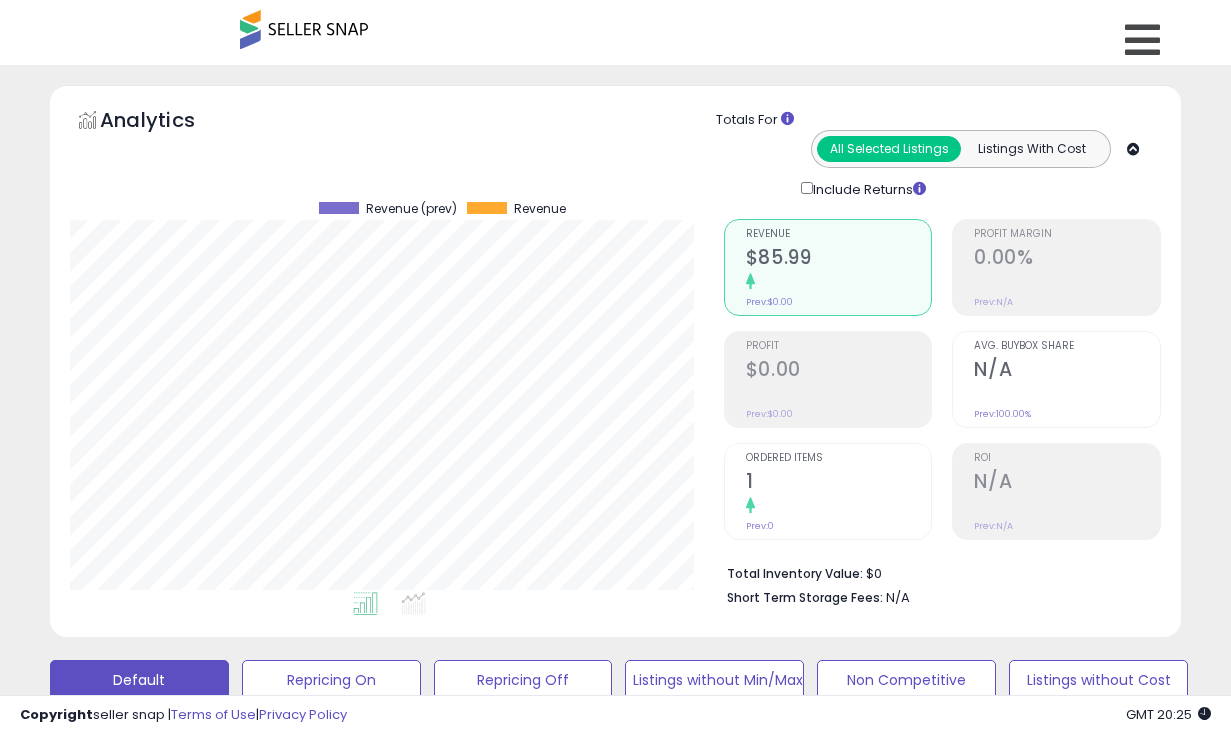 scroll, scrollTop: 377, scrollLeft: 0, axis: vertical 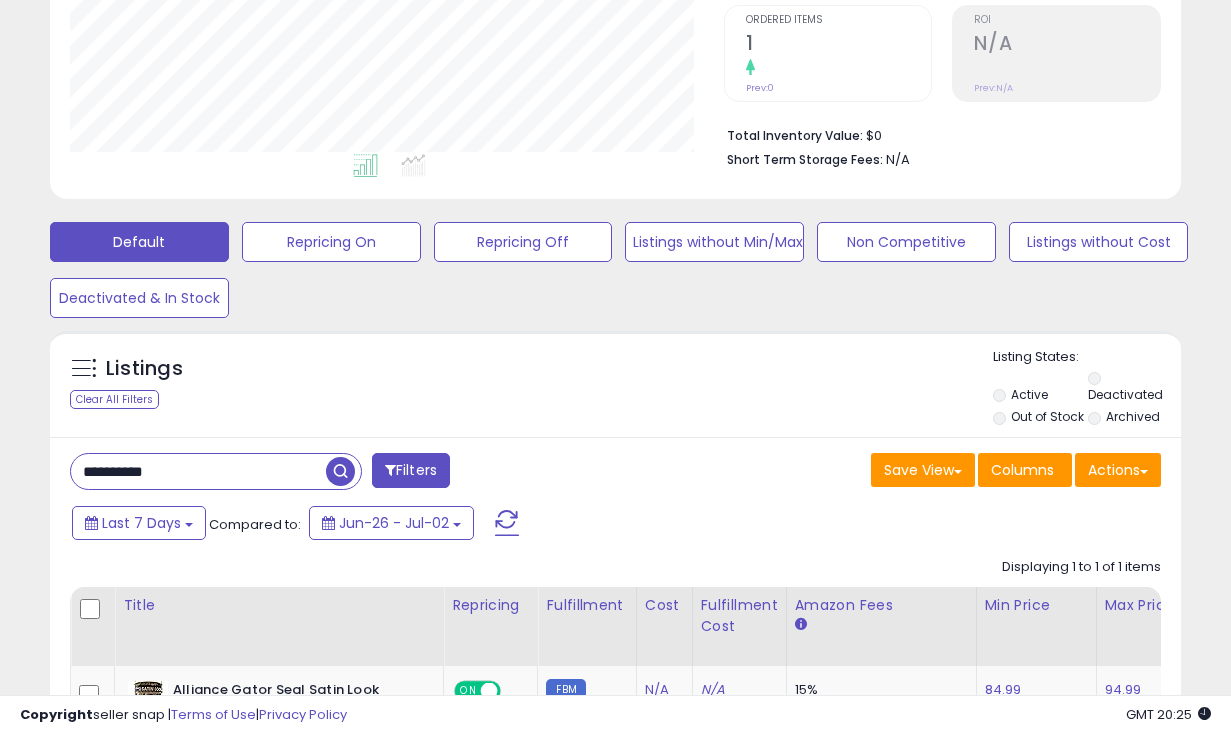 click on "**********" at bounding box center [198, 471] 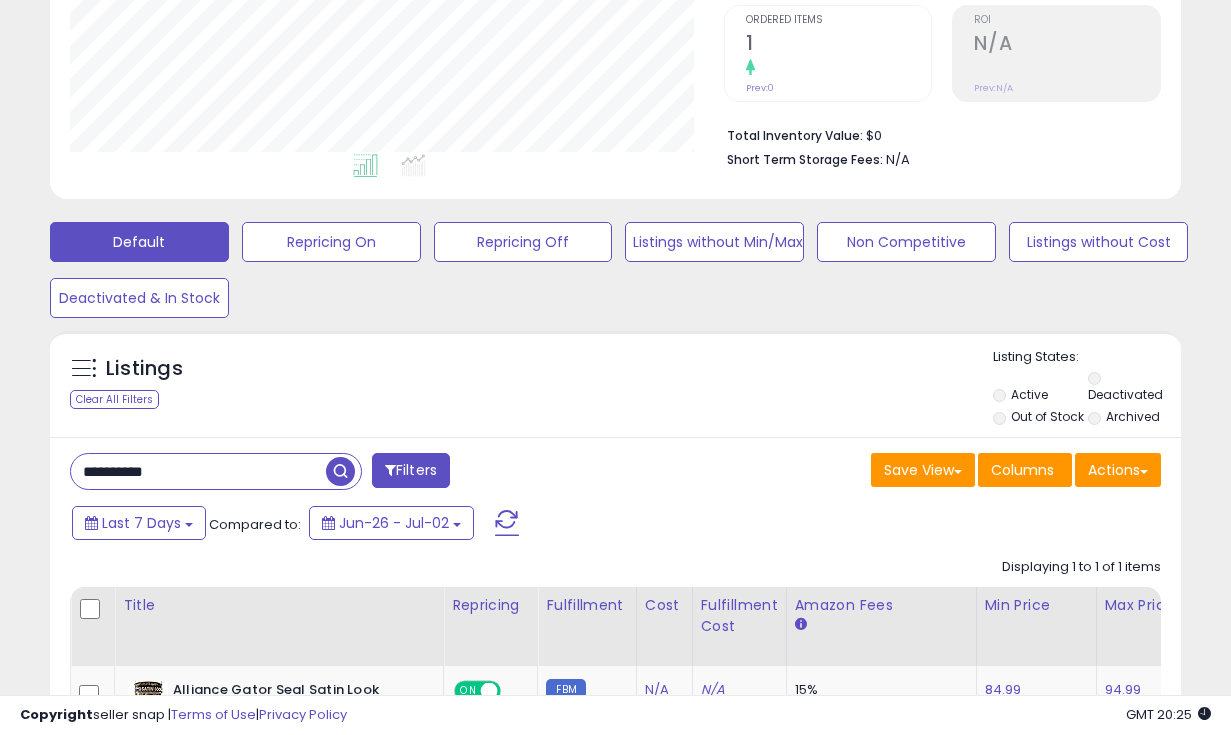 click on "**********" at bounding box center [198, 471] 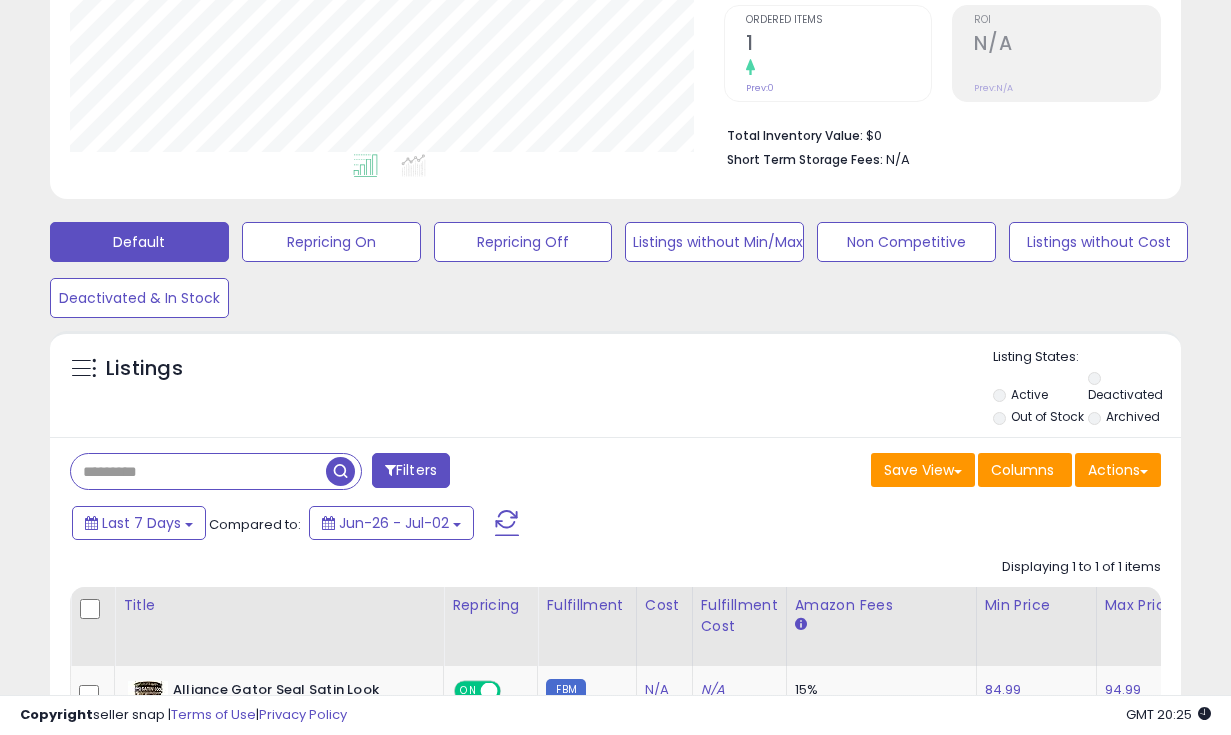 paste on "**********" 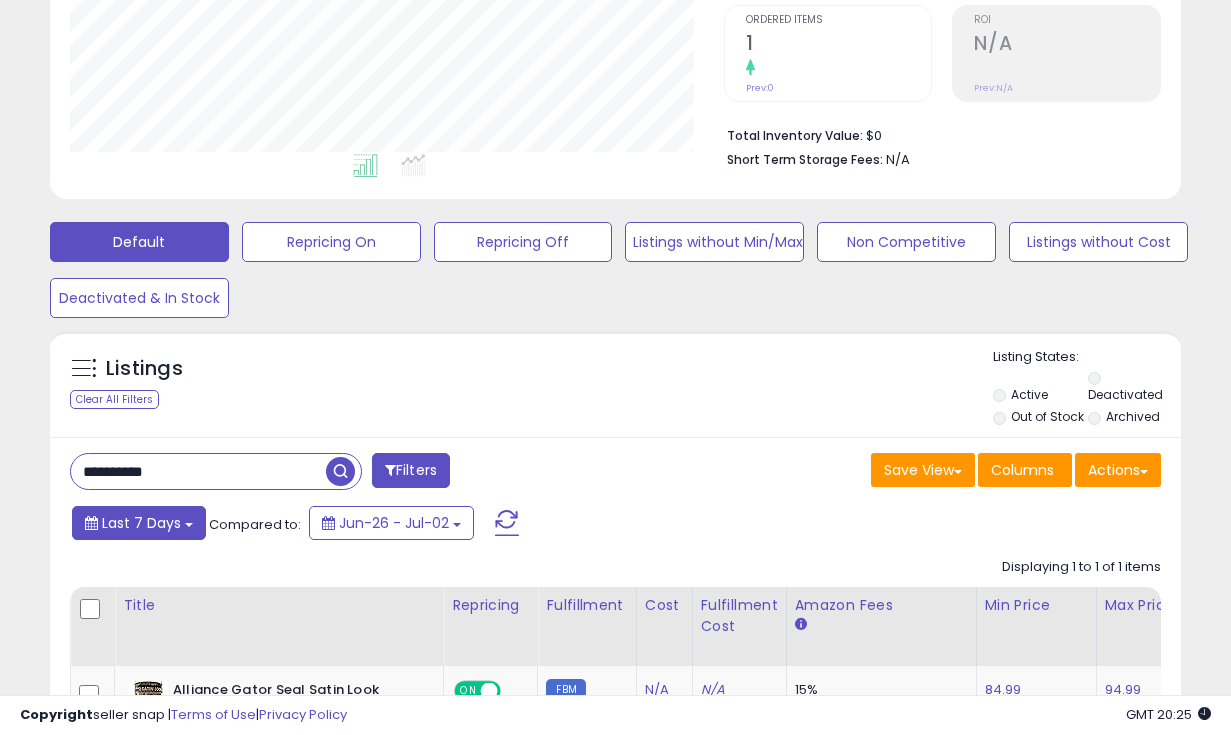 type on "**********" 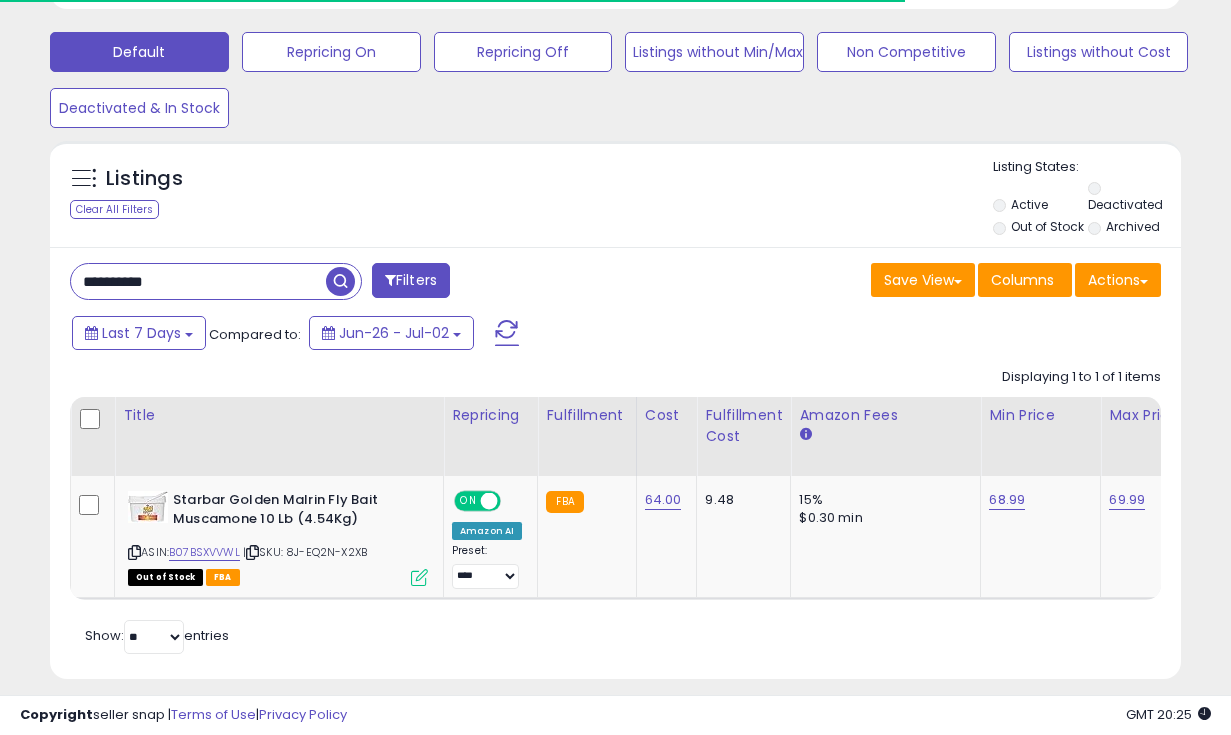 scroll, scrollTop: 626, scrollLeft: 0, axis: vertical 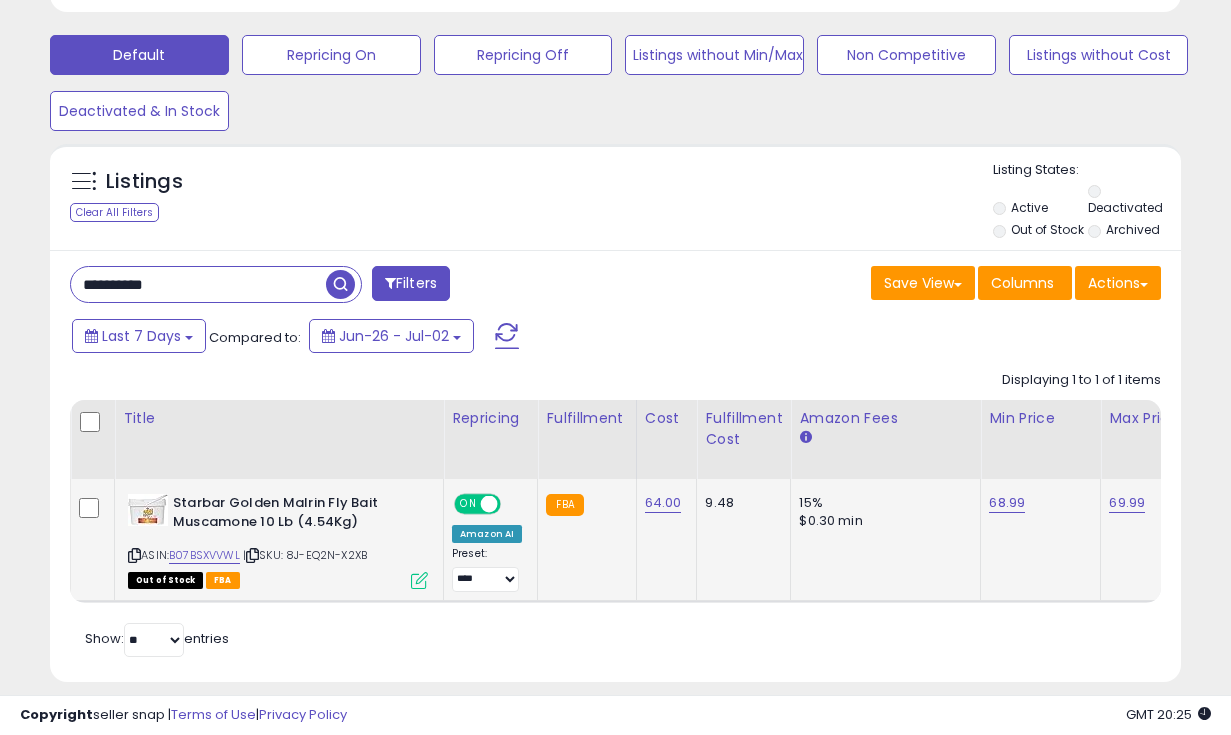 click on "ASIN:  [ASIN]    |   SKU: [SKU] Out of Stock FBA" at bounding box center (278, 540) 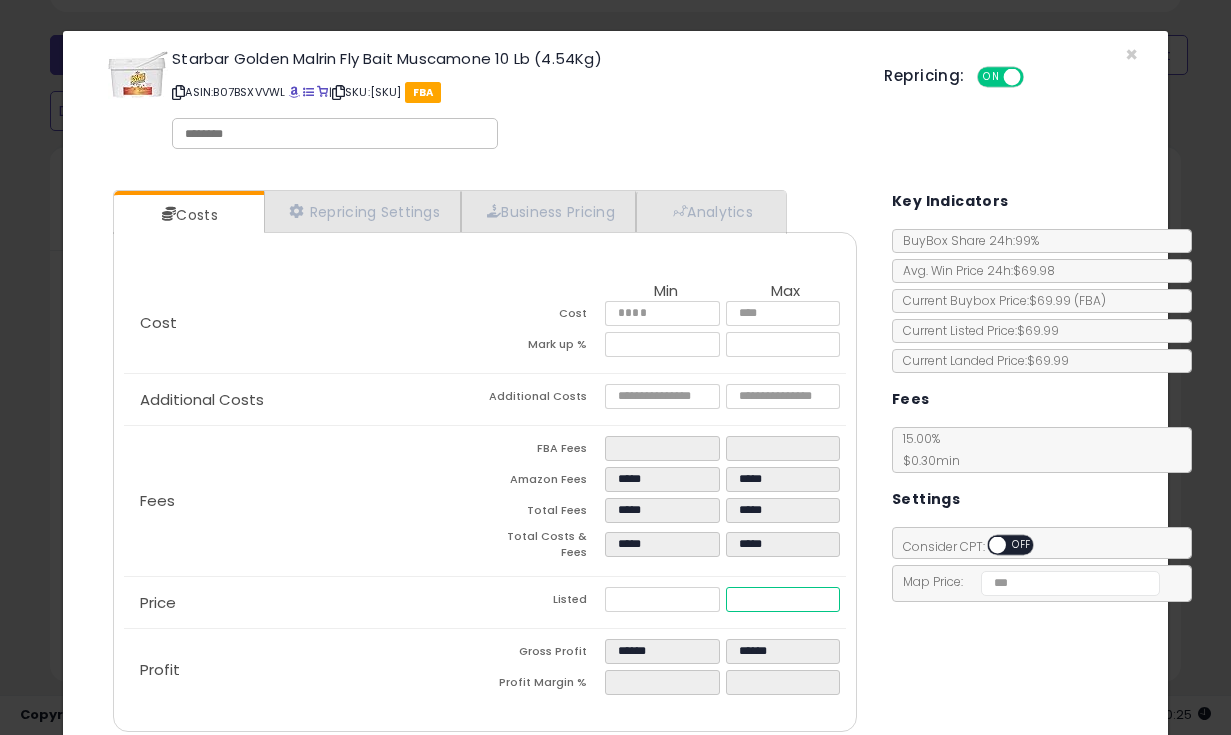 click on "*****" at bounding box center (783, 599) 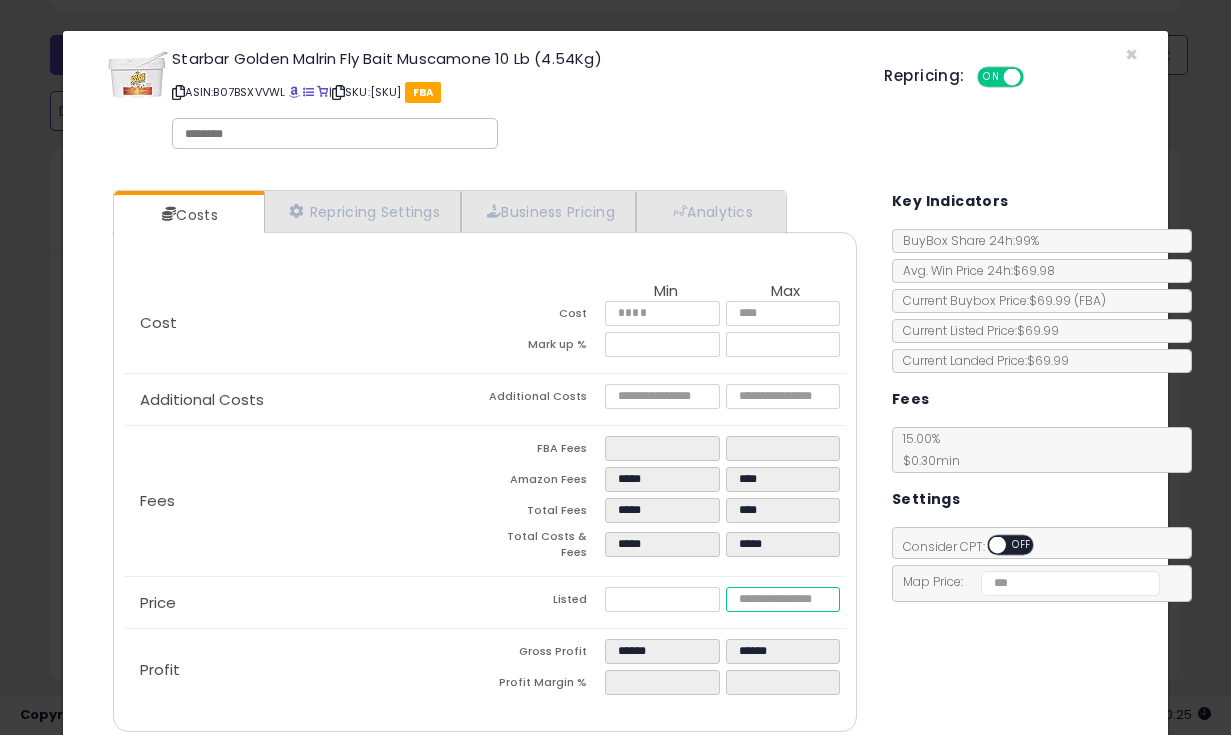 type on "****" 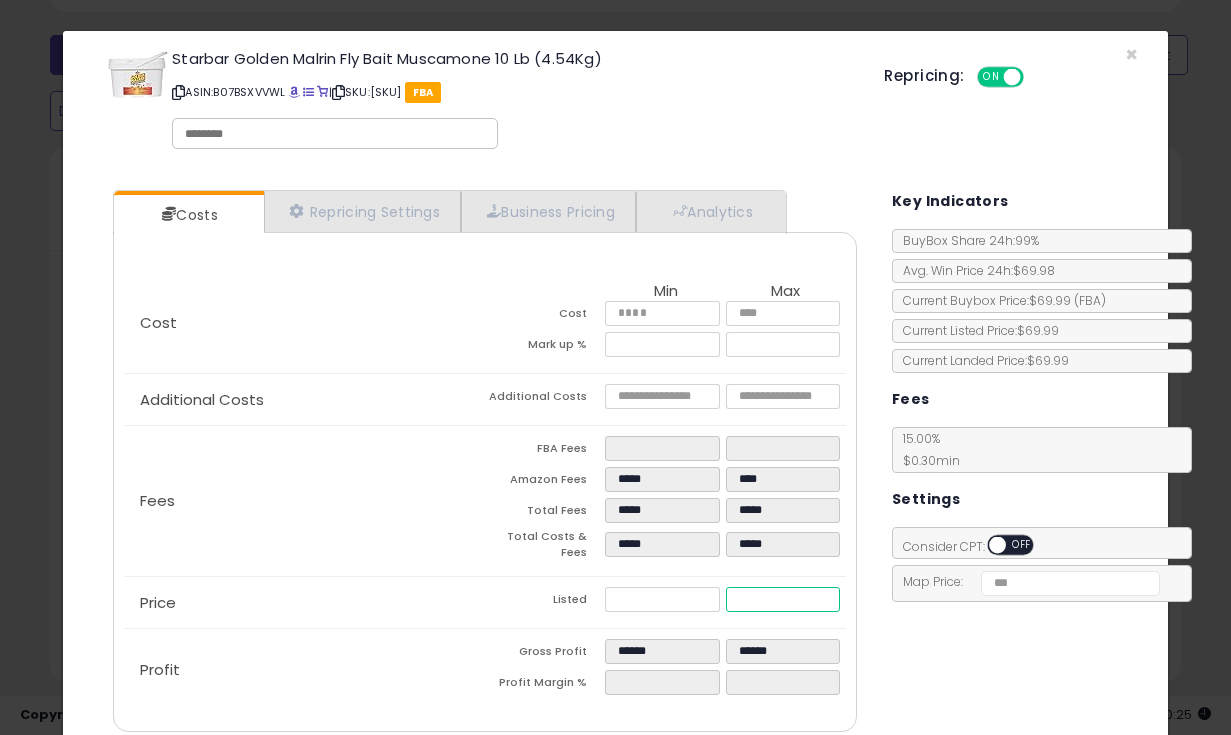 type on "*****" 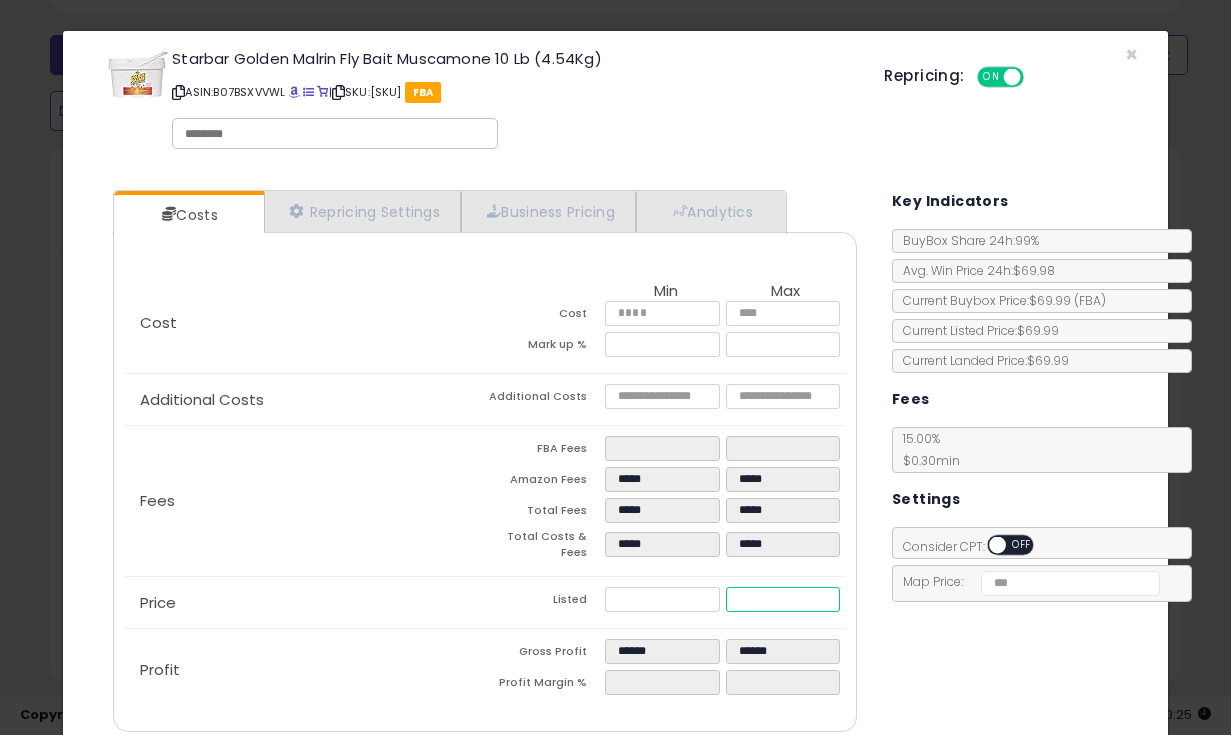 type on "*****" 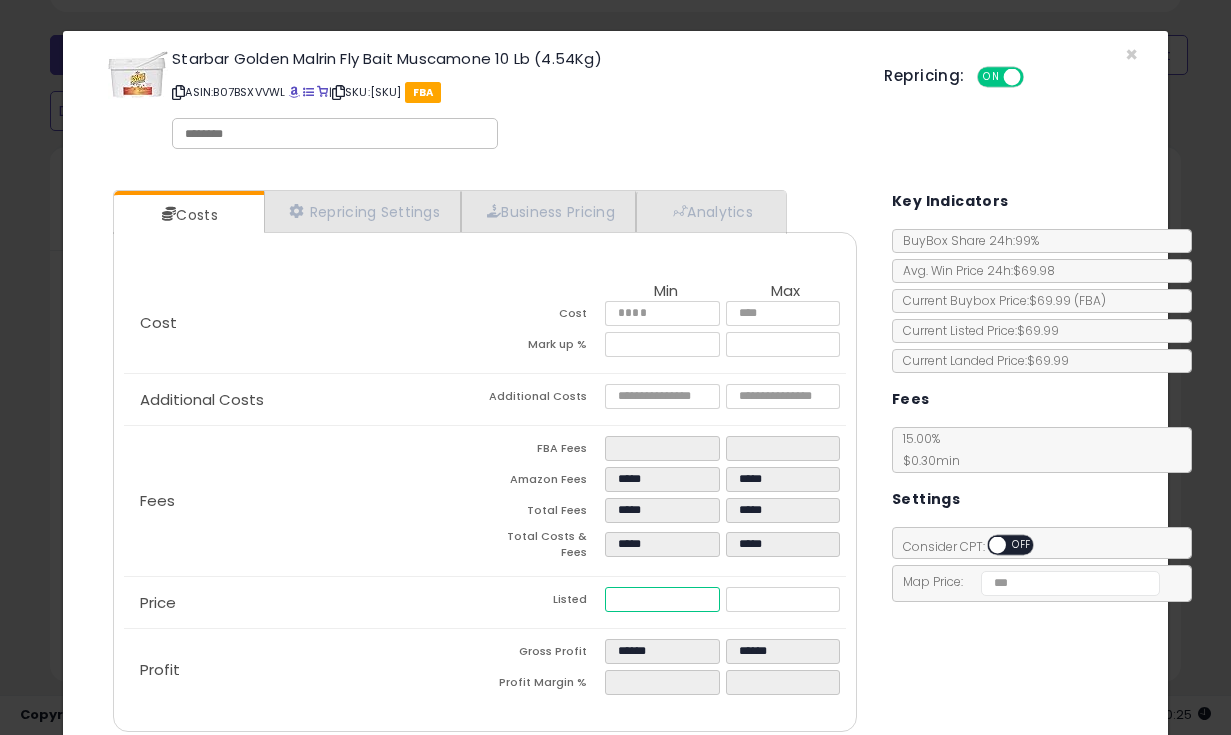 type on "*****" 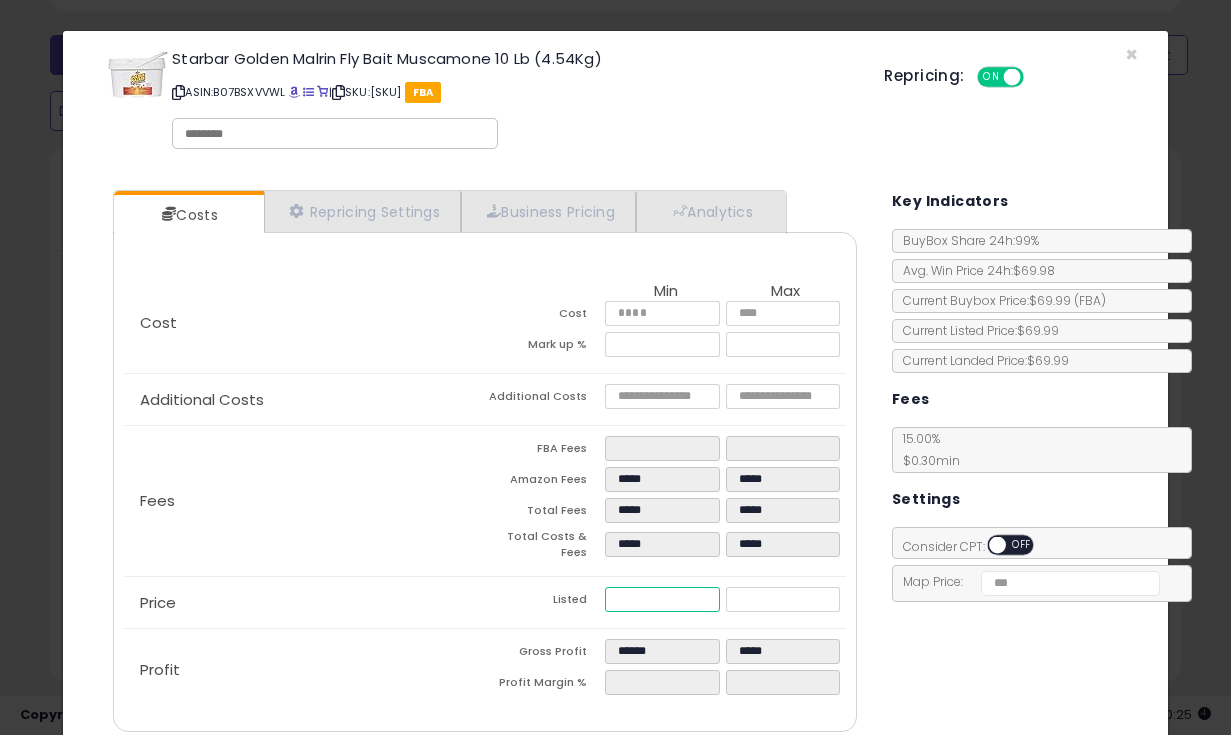 click on "*****" at bounding box center [662, 599] 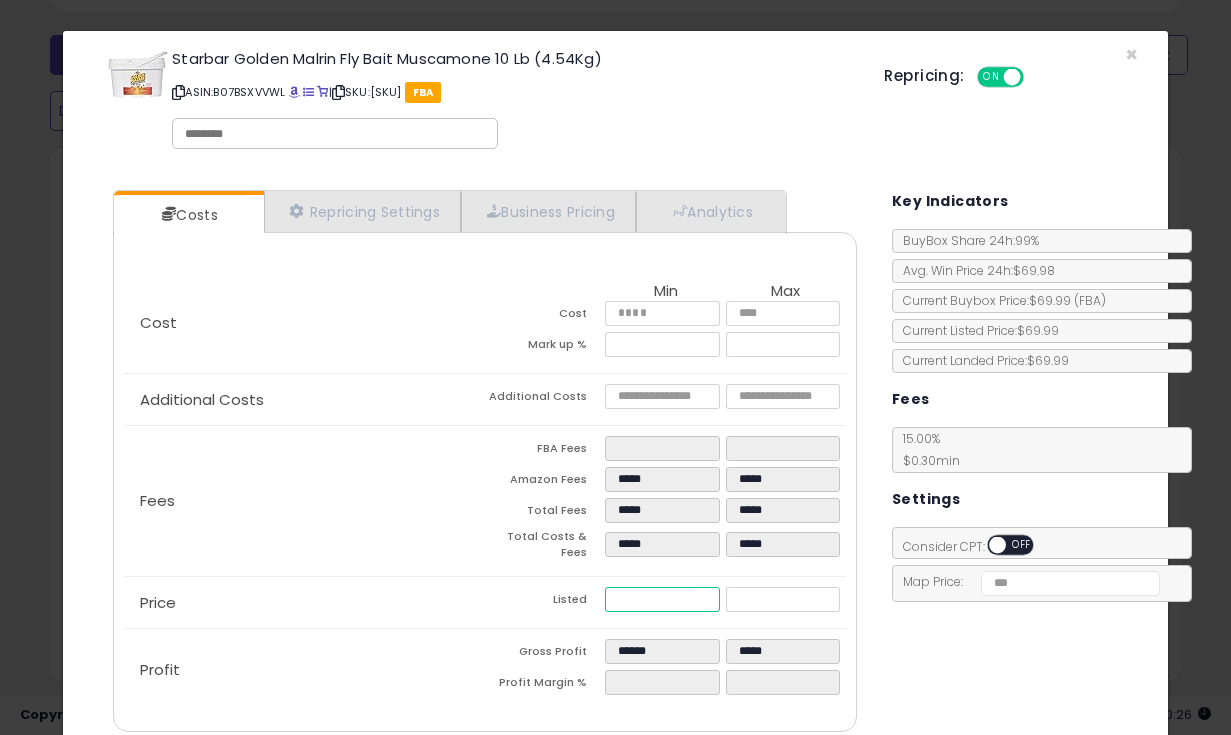 click on "*****" at bounding box center (662, 599) 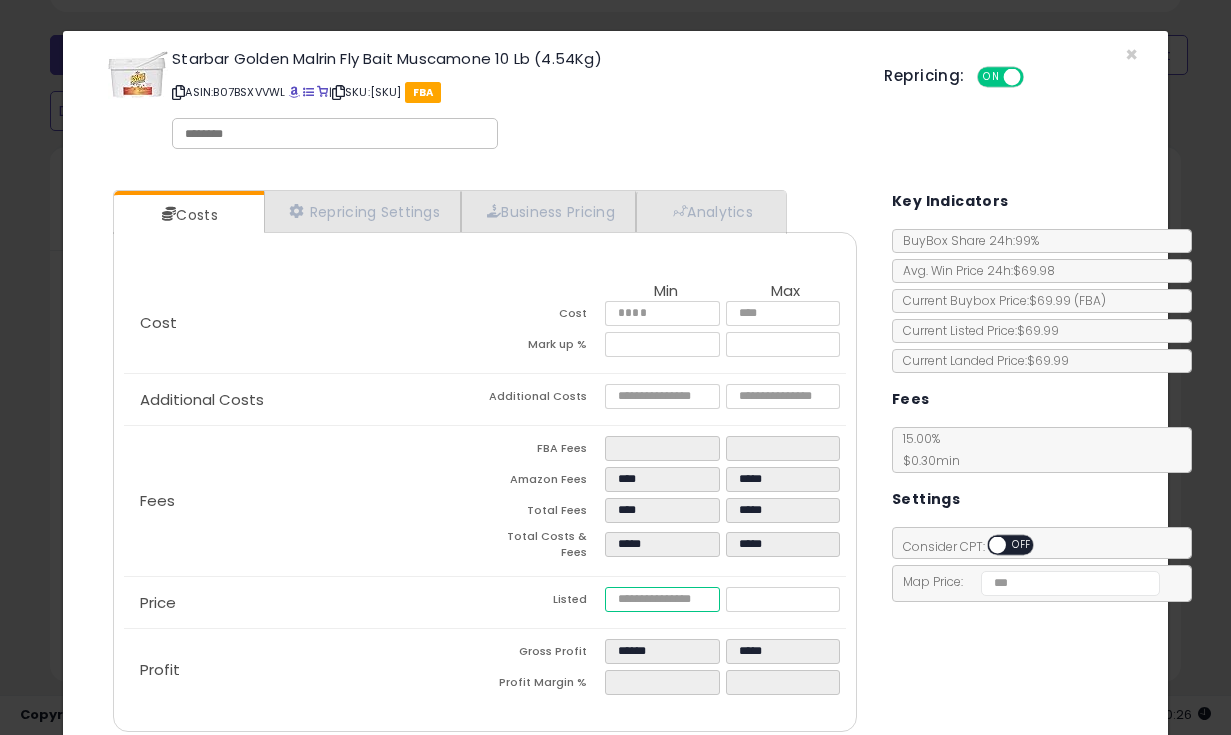 type on "****" 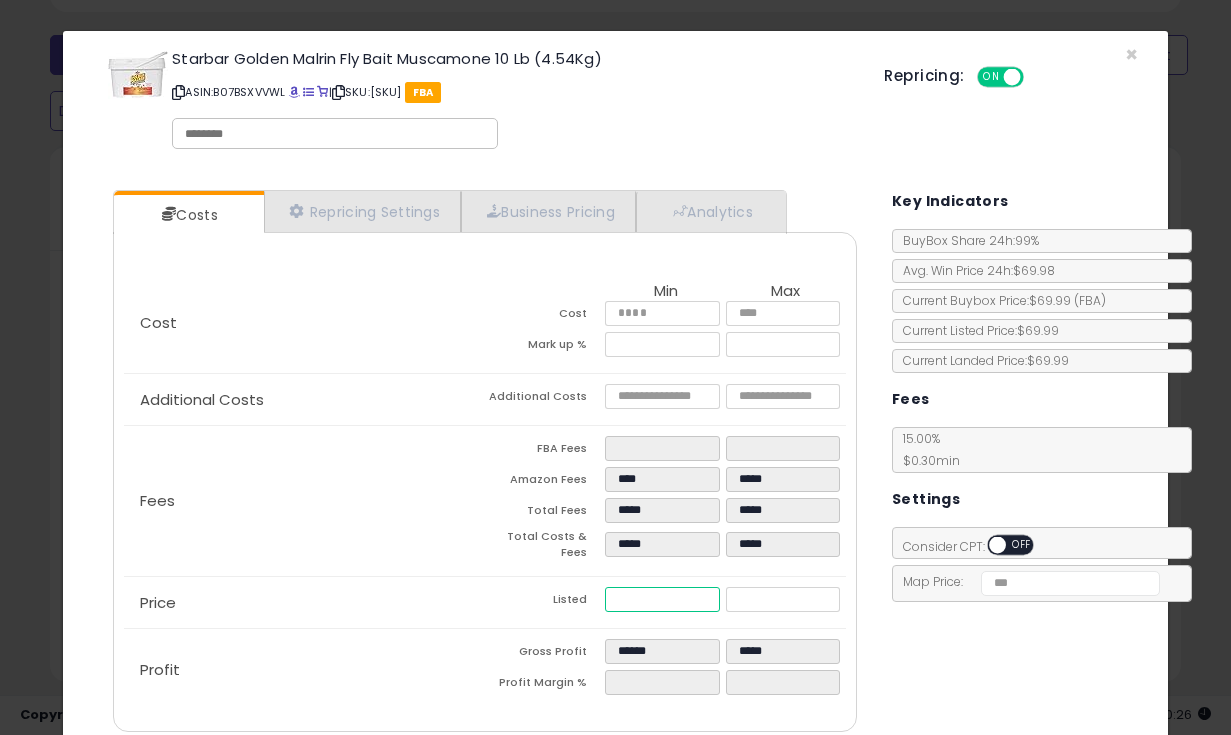 type on "*****" 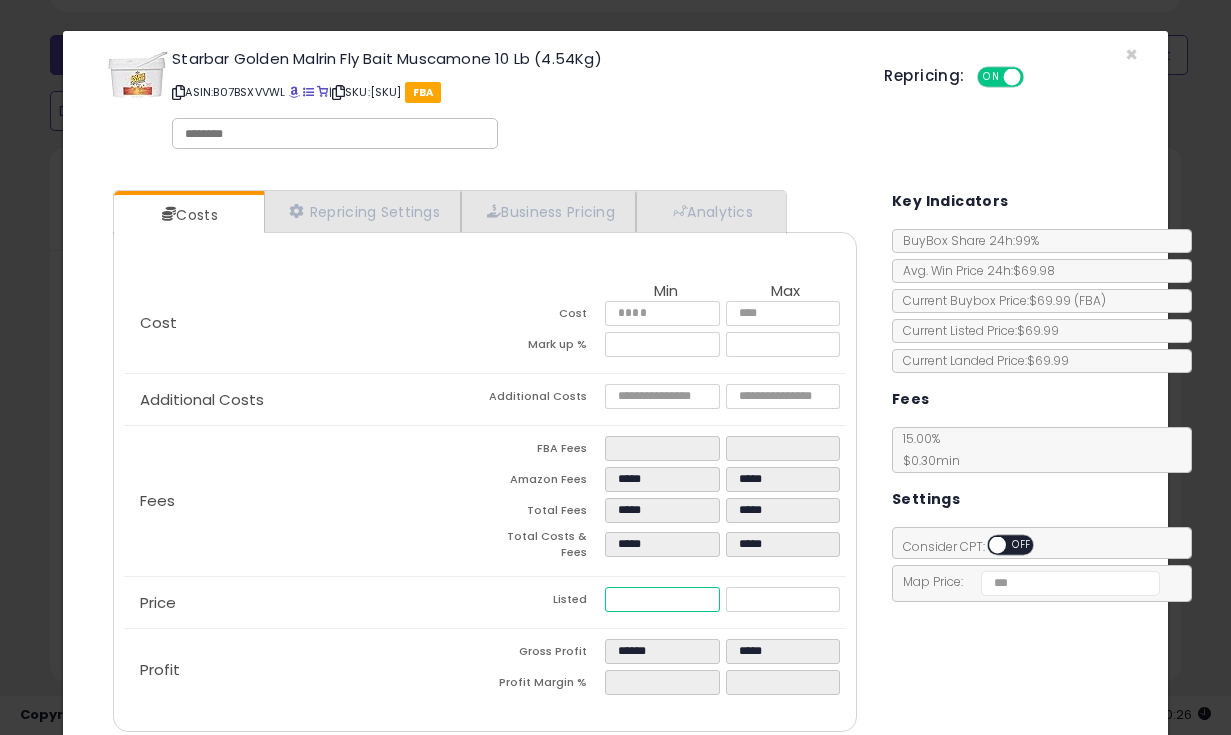 type on "*****" 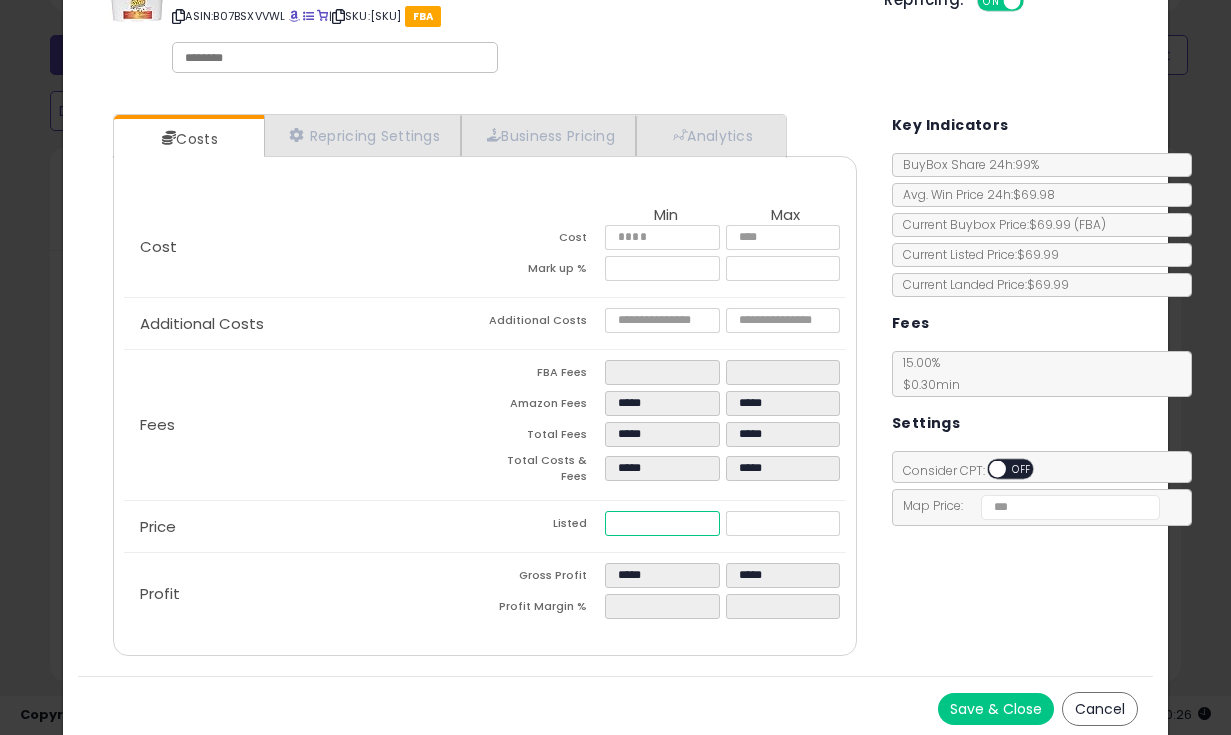 scroll, scrollTop: 75, scrollLeft: 0, axis: vertical 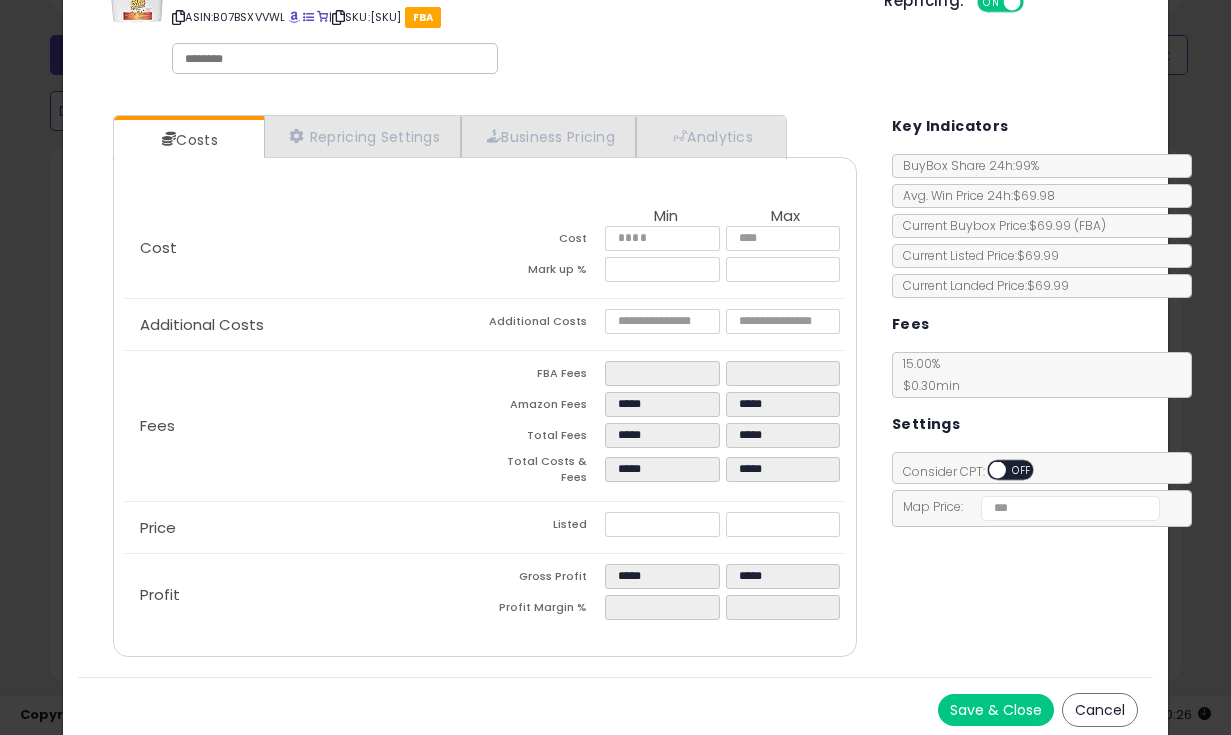 click on "Save & Close" at bounding box center [996, 710] 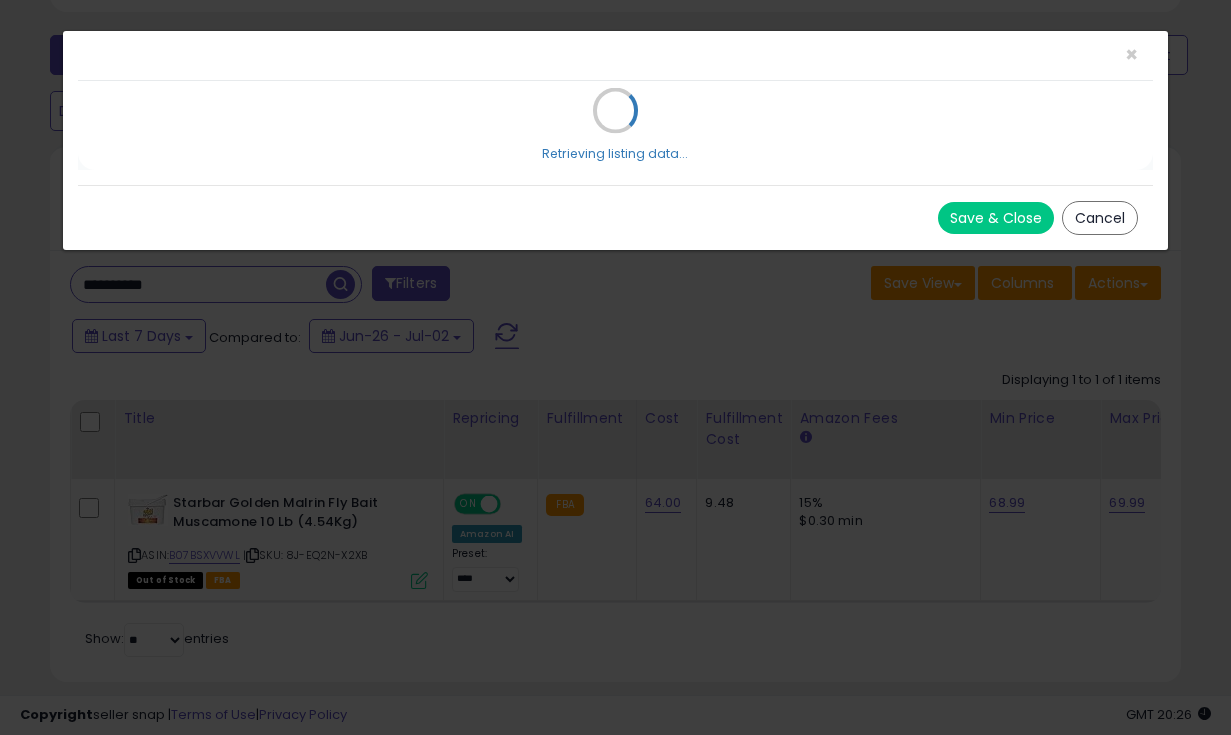 scroll, scrollTop: 0, scrollLeft: 0, axis: both 